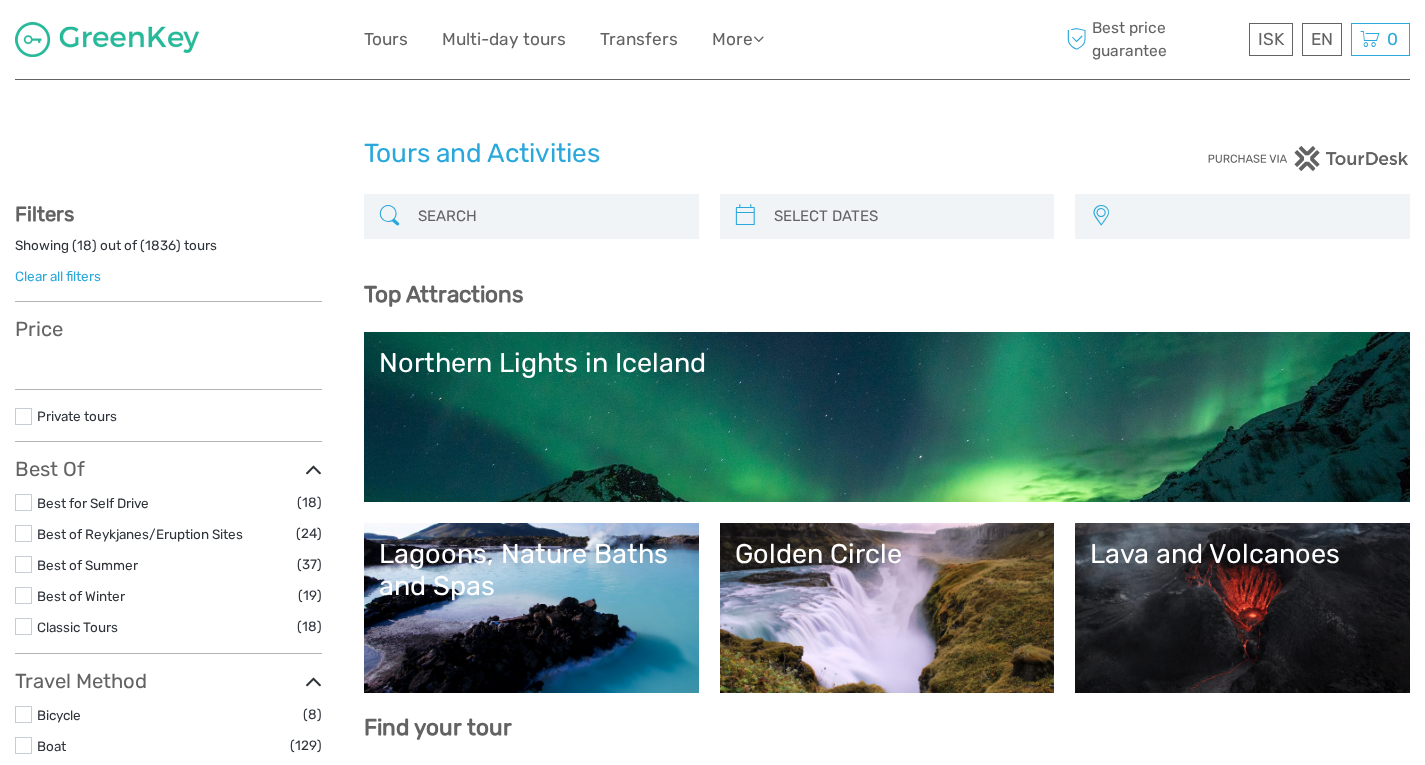 select 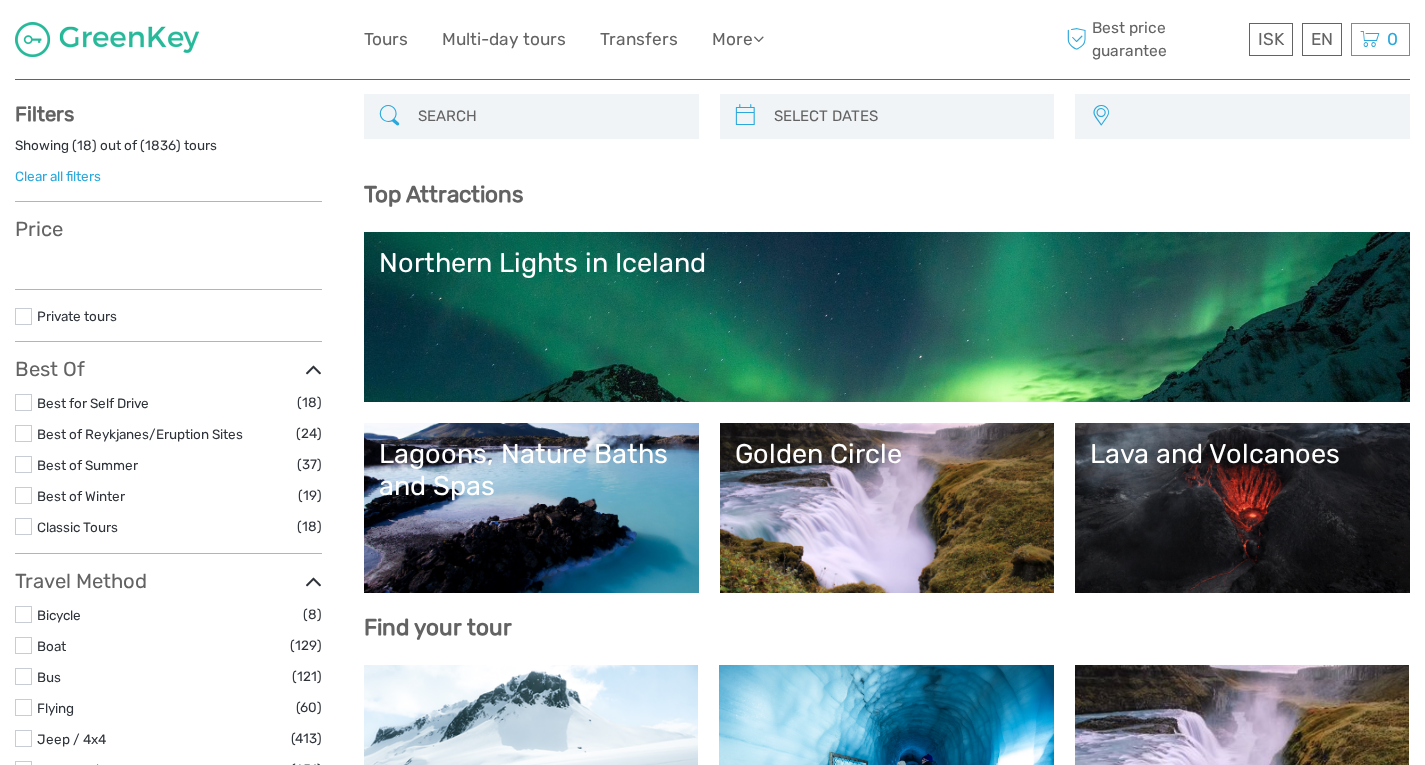scroll, scrollTop: 0, scrollLeft: 0, axis: both 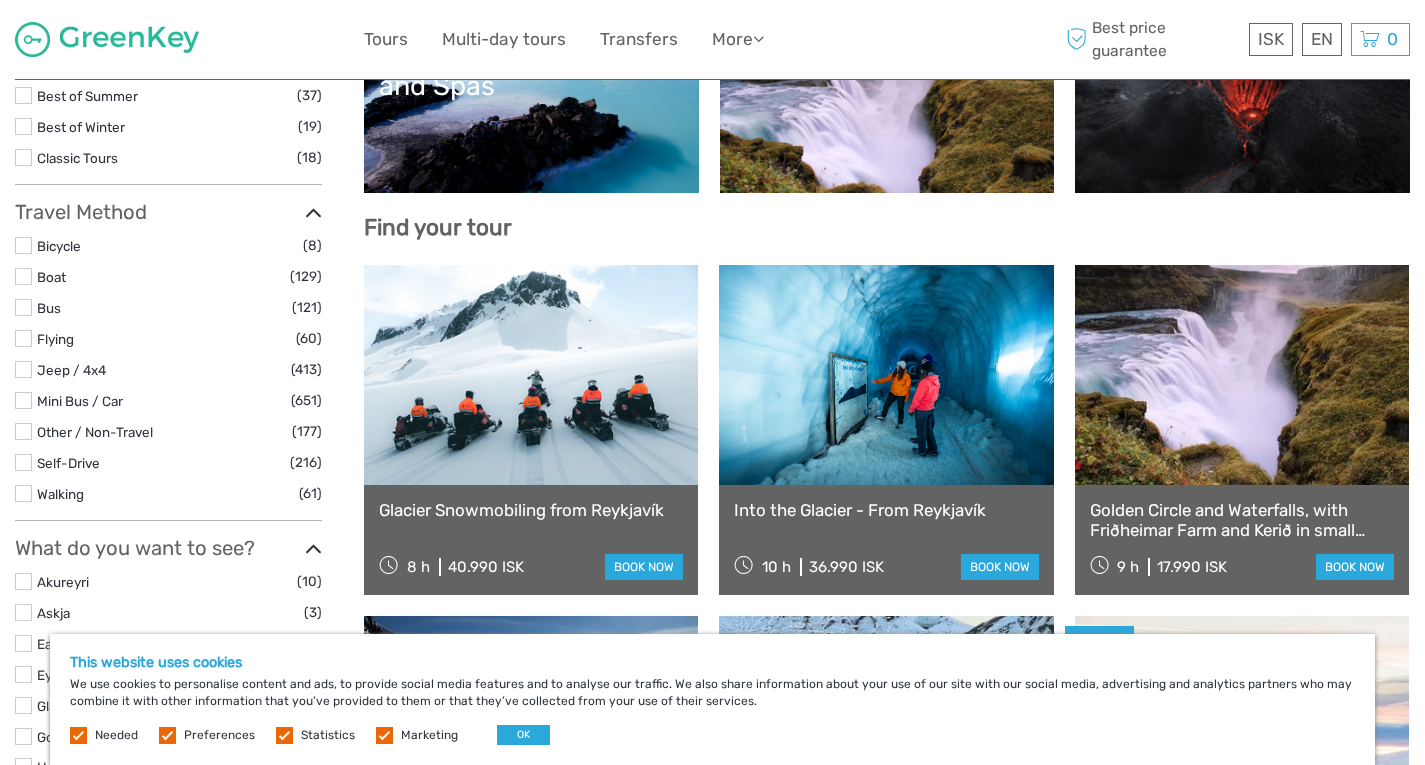 click at bounding box center (886, 375) 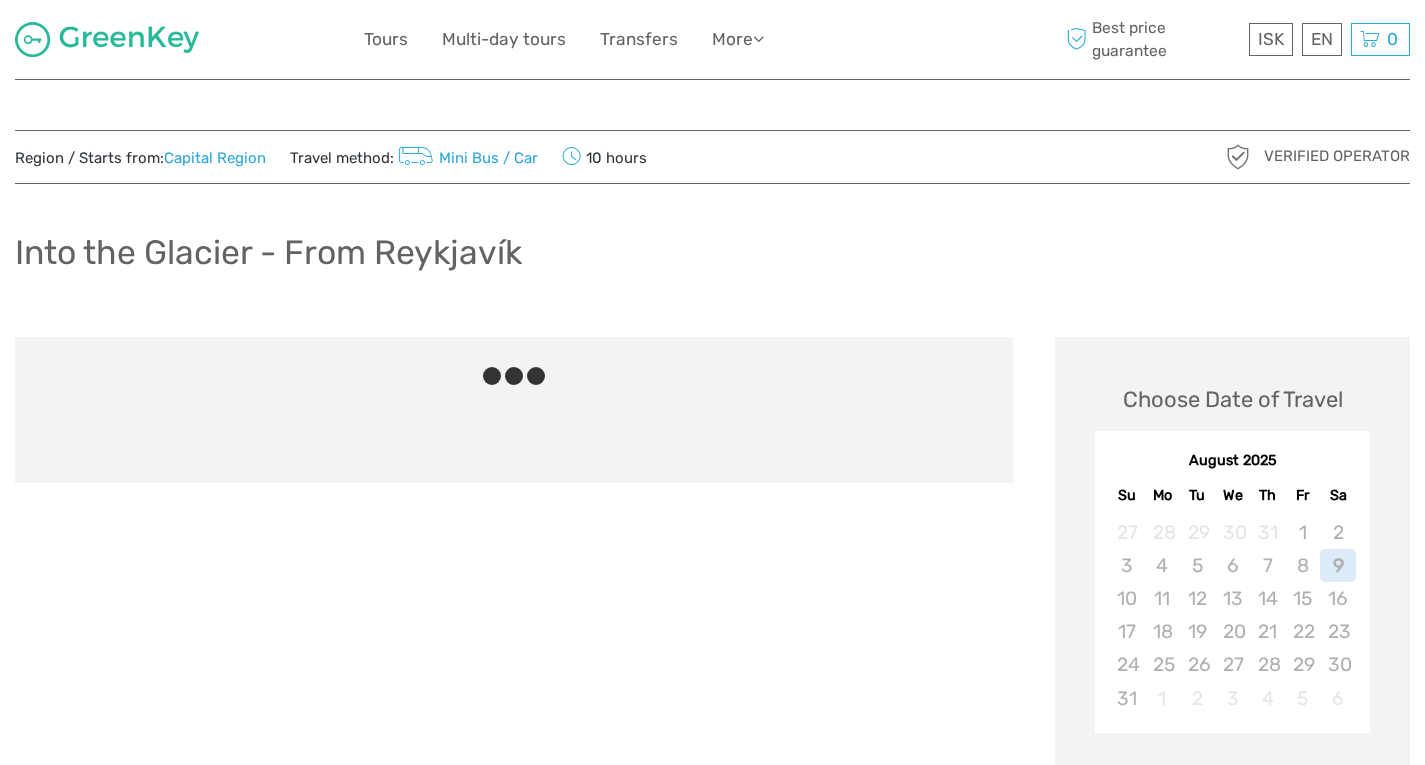 scroll, scrollTop: 0, scrollLeft: 0, axis: both 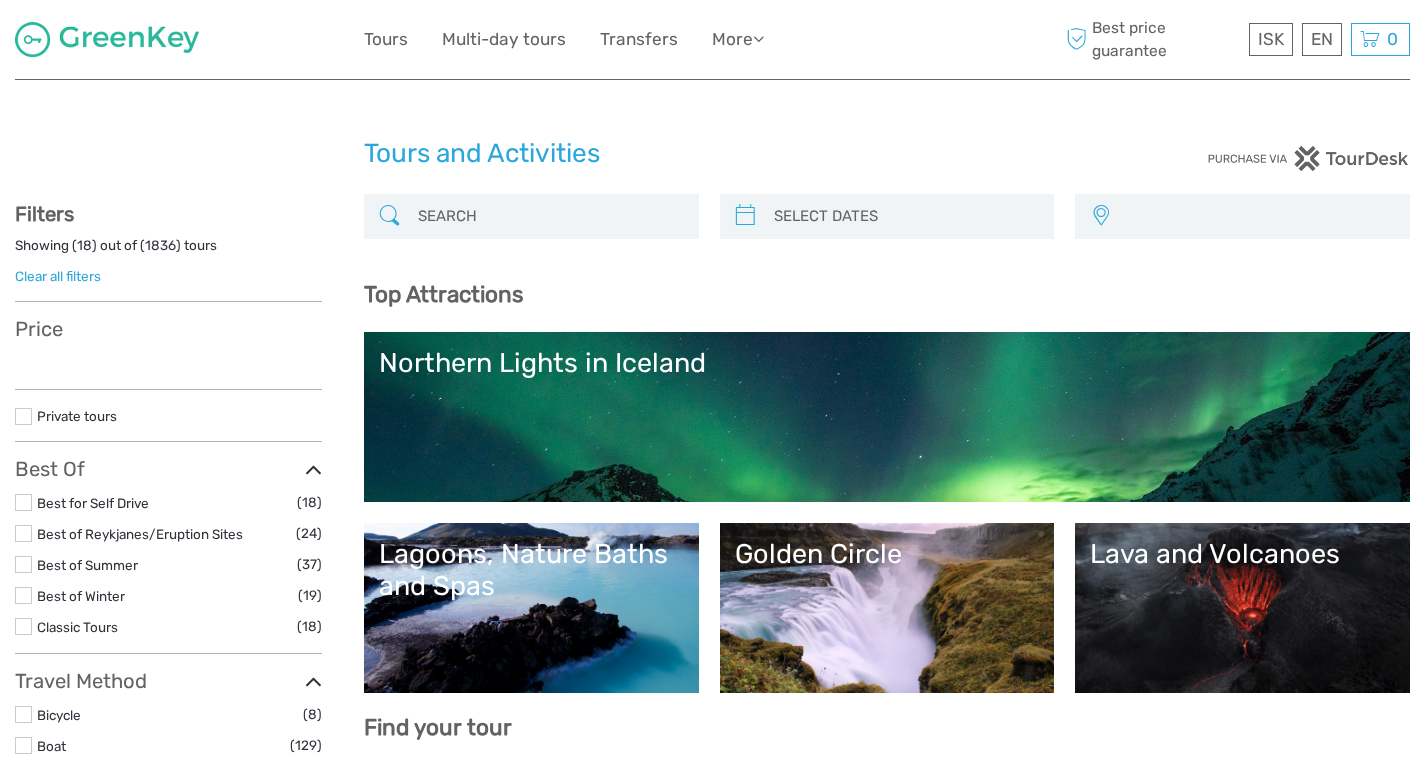 select 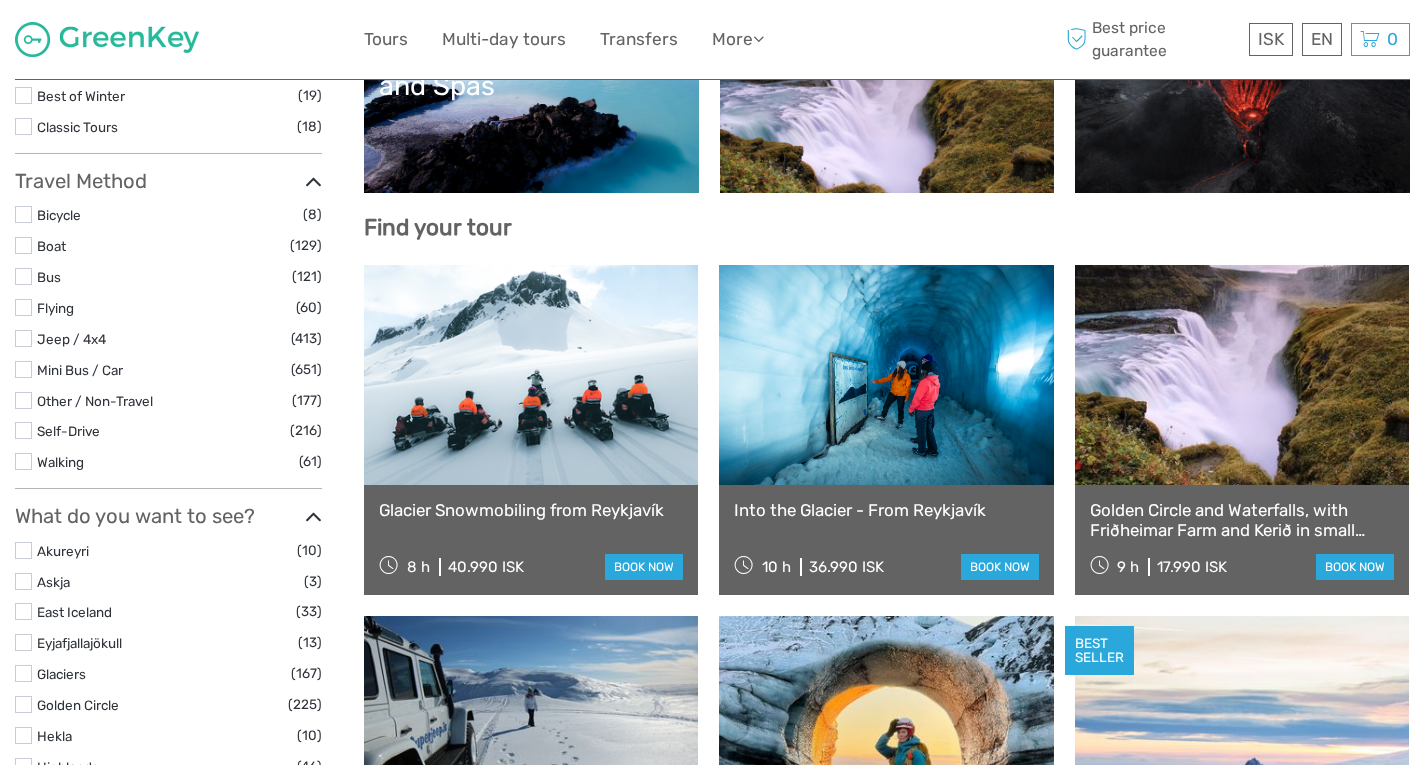 select 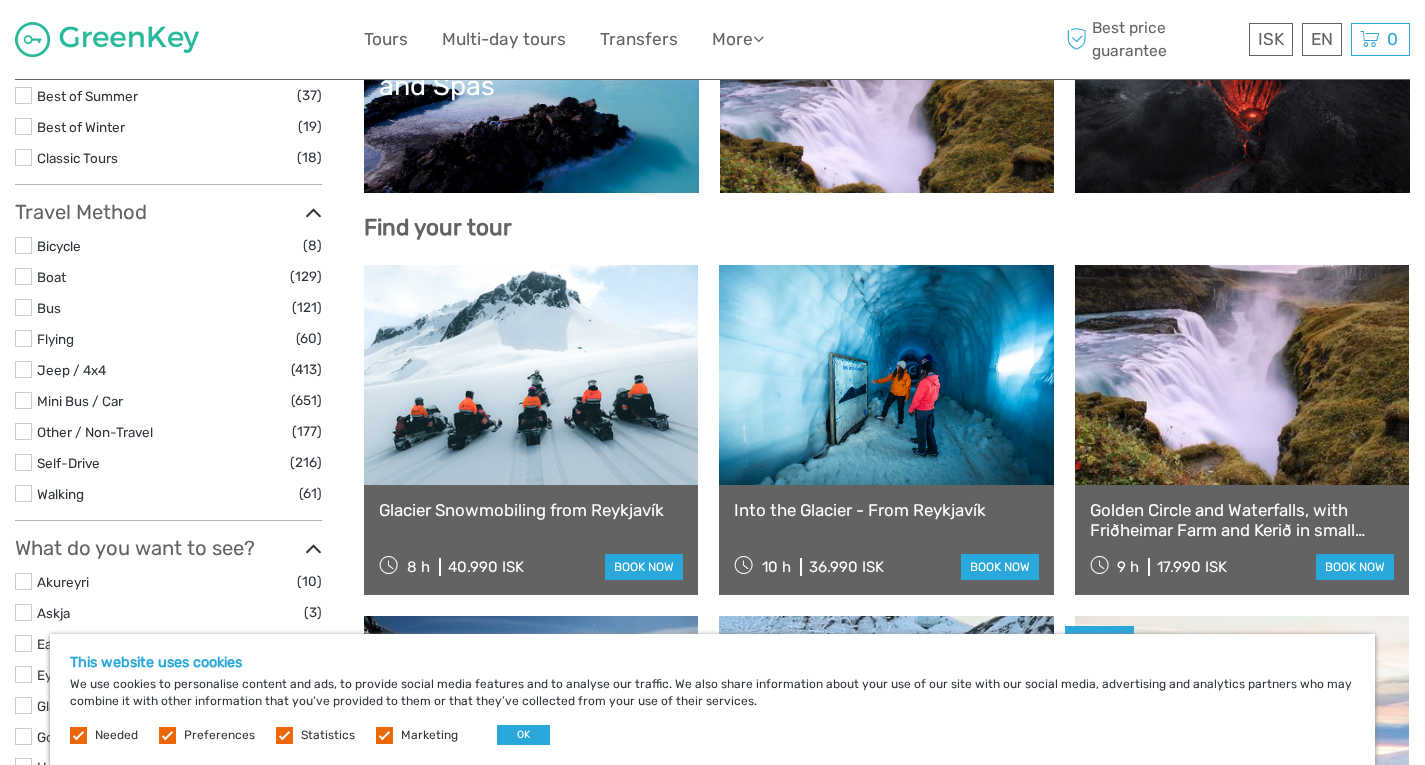 scroll, scrollTop: 600, scrollLeft: 0, axis: vertical 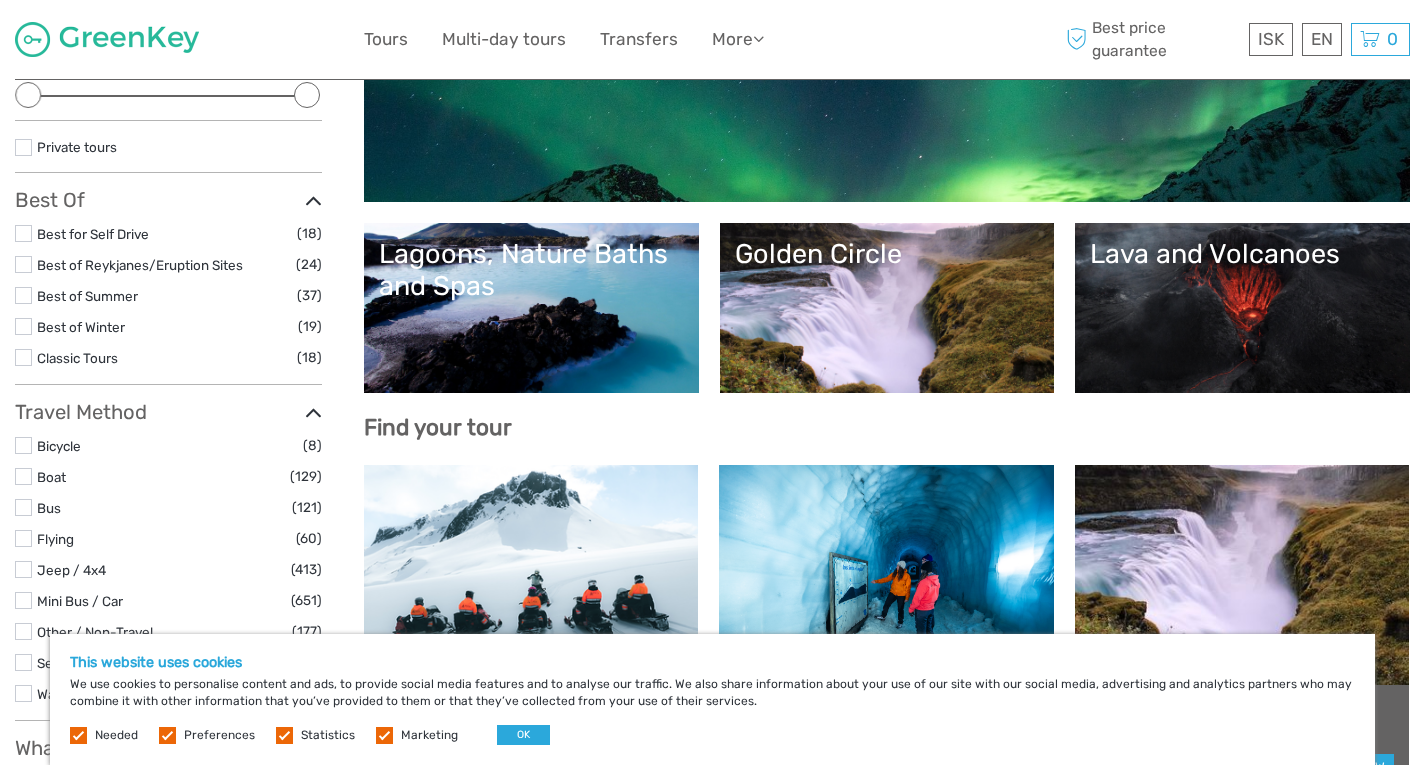 click on "Golden Circle" at bounding box center (887, 308) 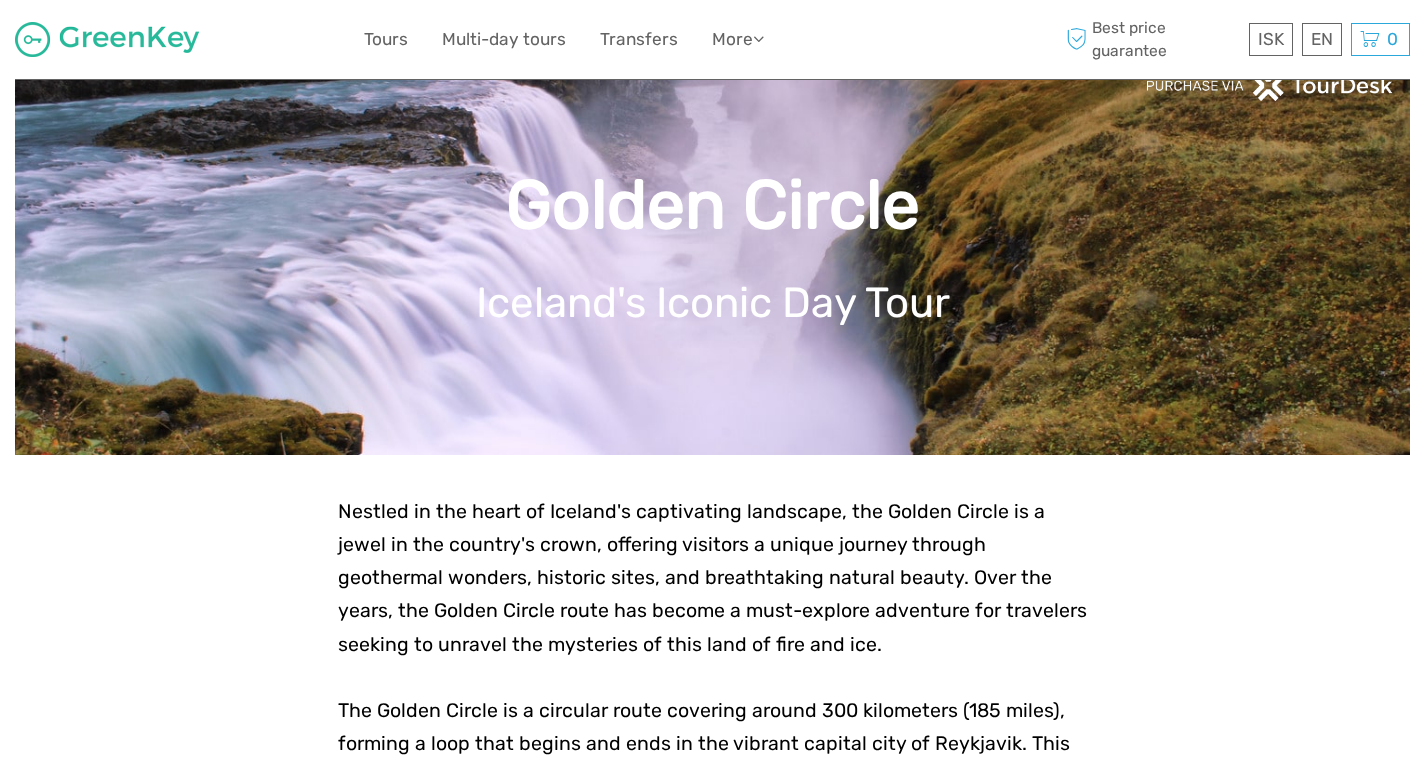 scroll, scrollTop: 200, scrollLeft: 0, axis: vertical 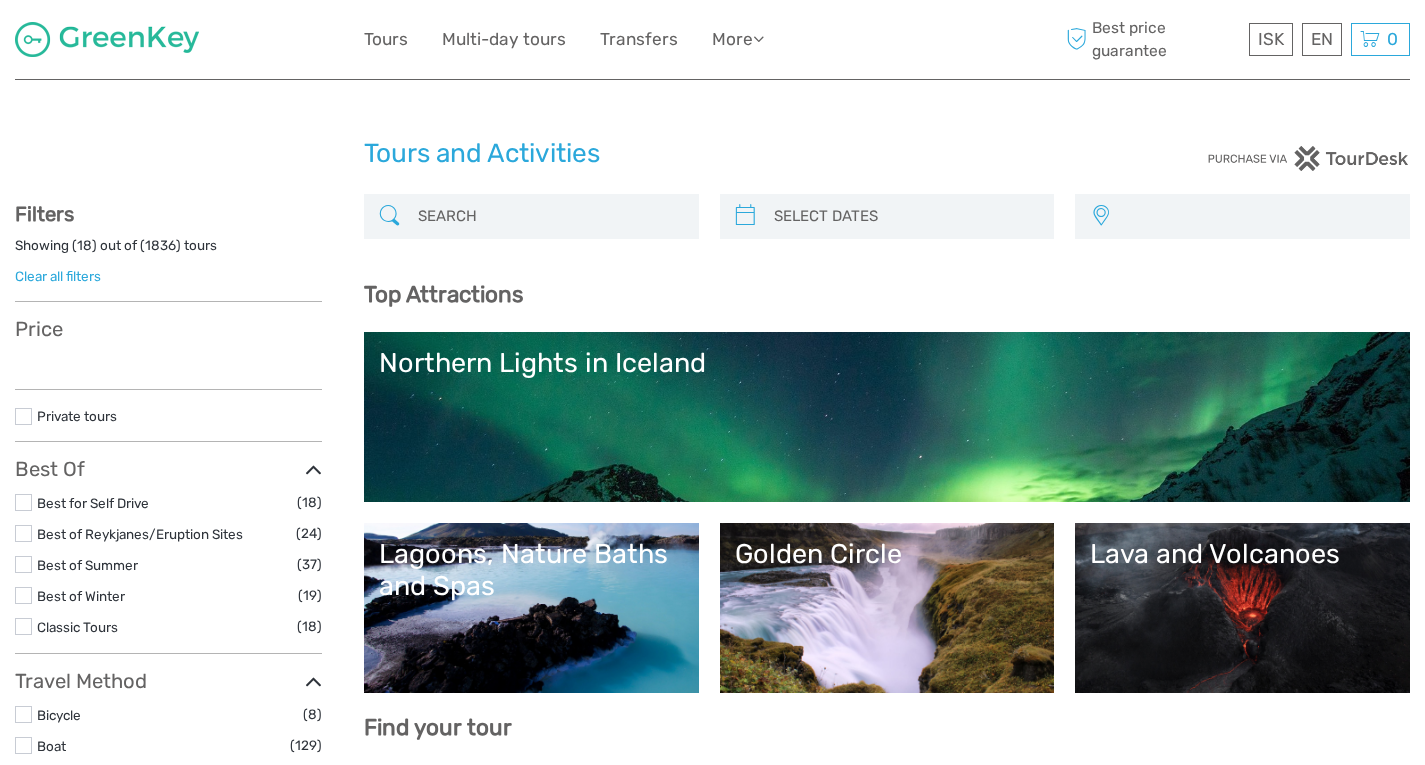 select 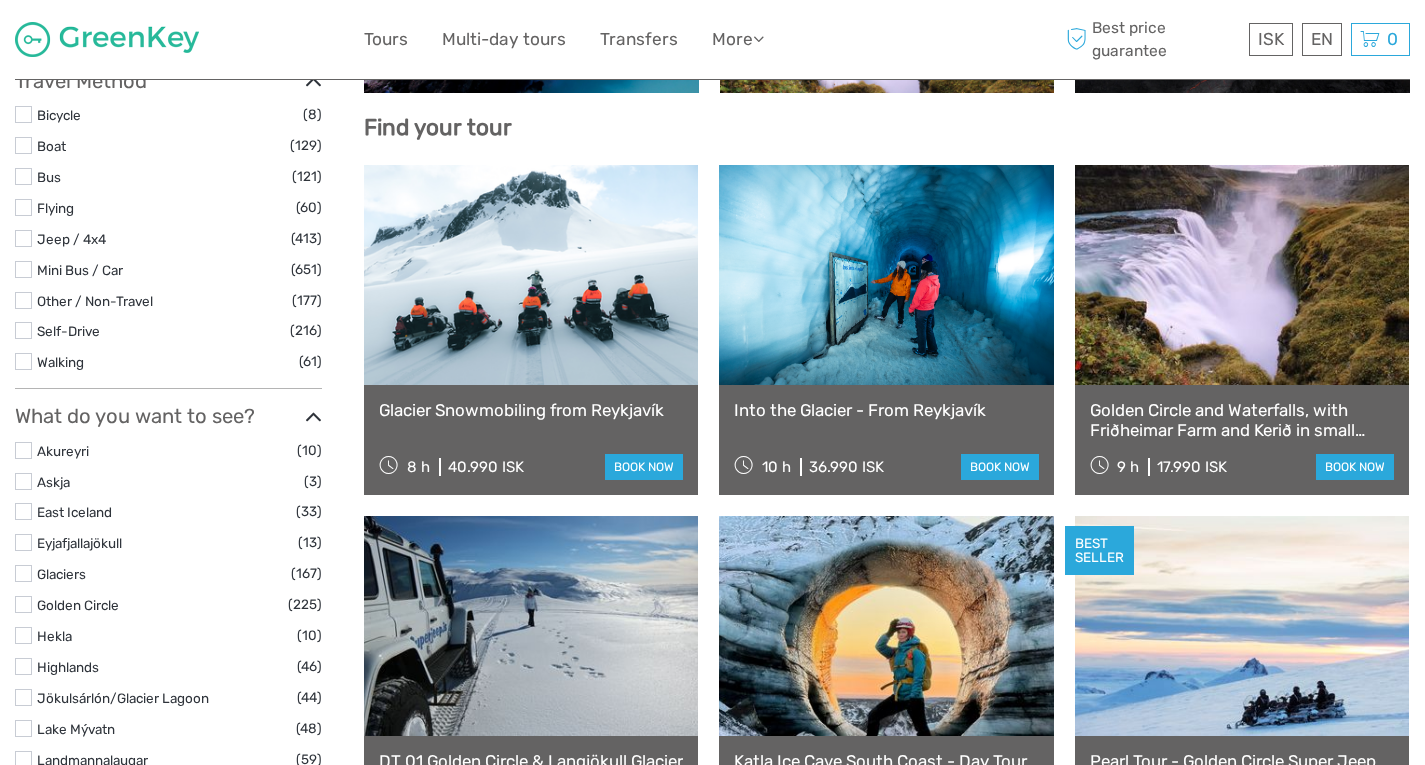 select 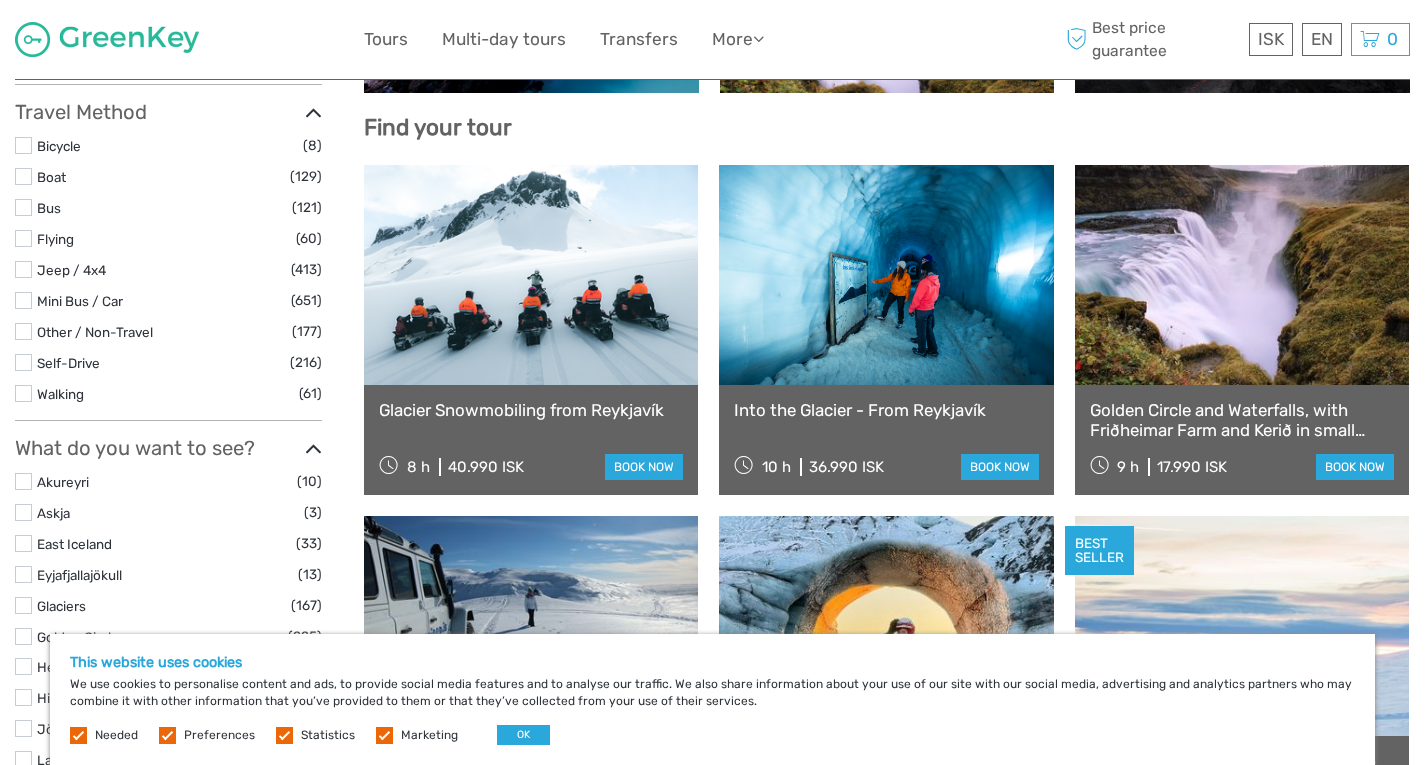 scroll, scrollTop: 412, scrollLeft: 0, axis: vertical 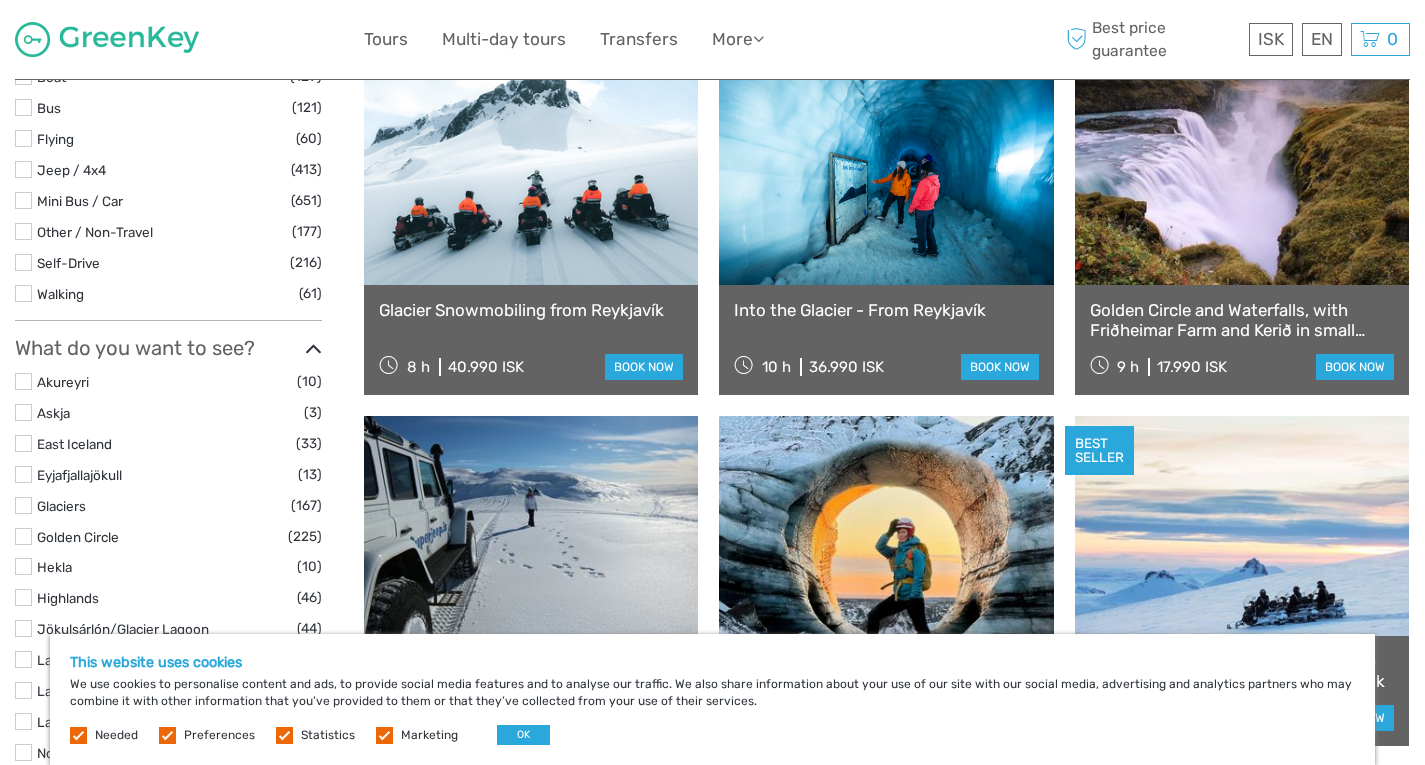 click at bounding box center (1242, 175) 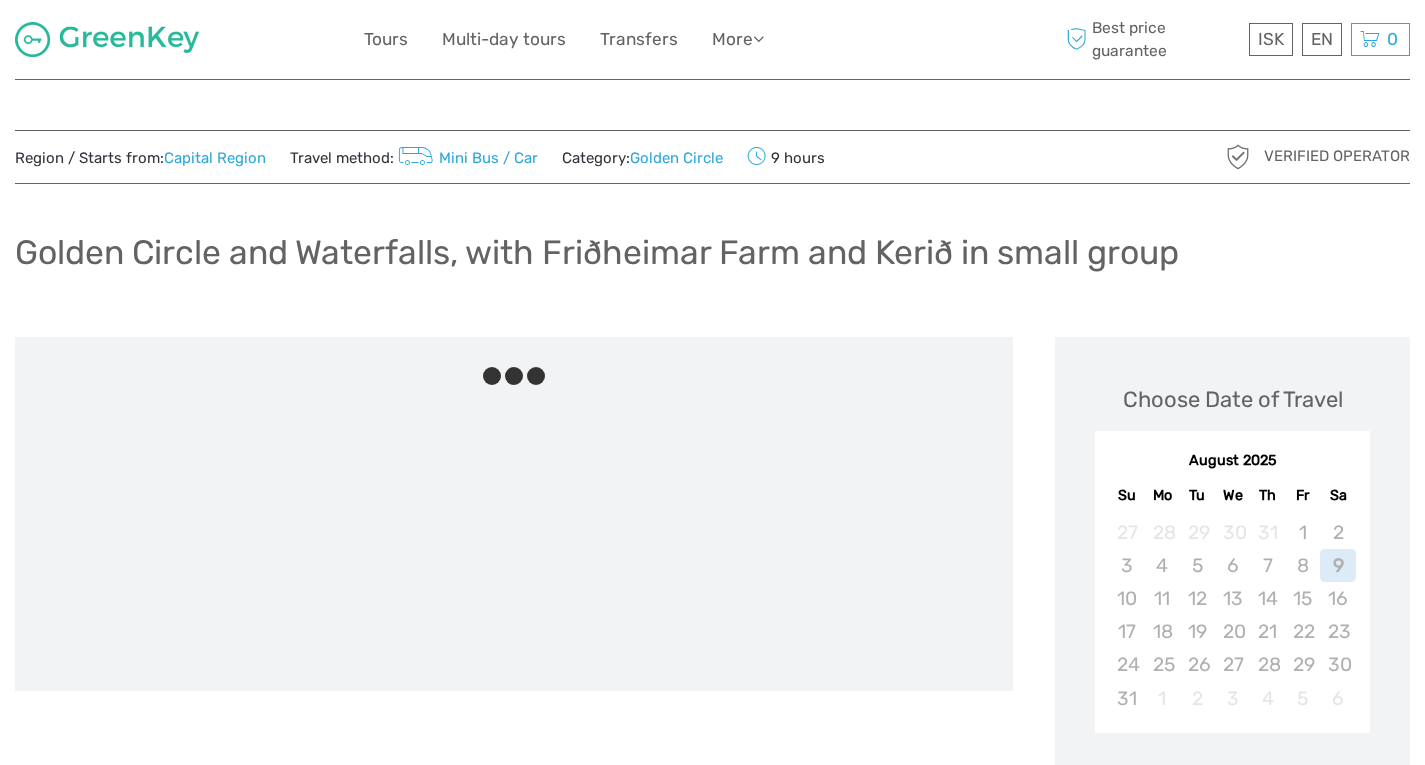 scroll, scrollTop: 0, scrollLeft: 0, axis: both 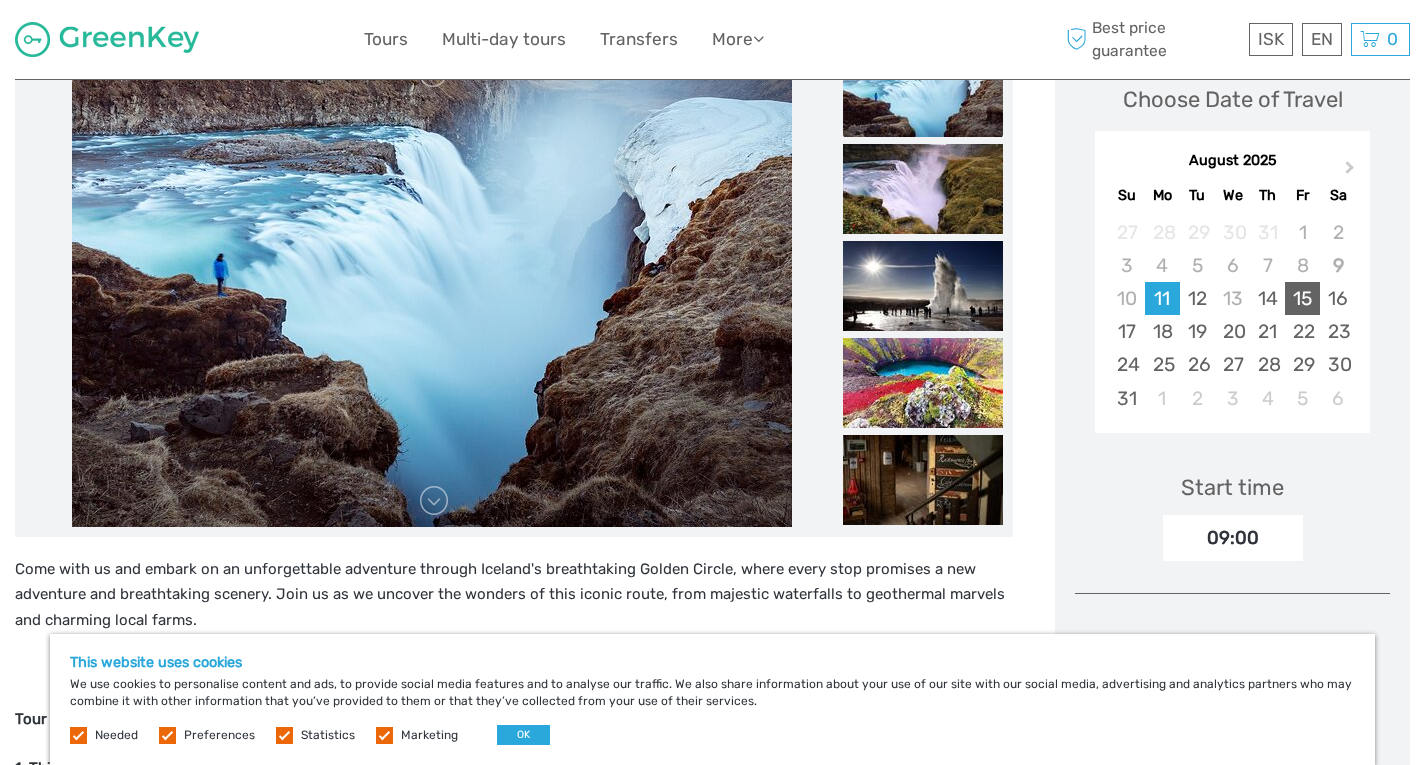click on "15" at bounding box center (1302, 298) 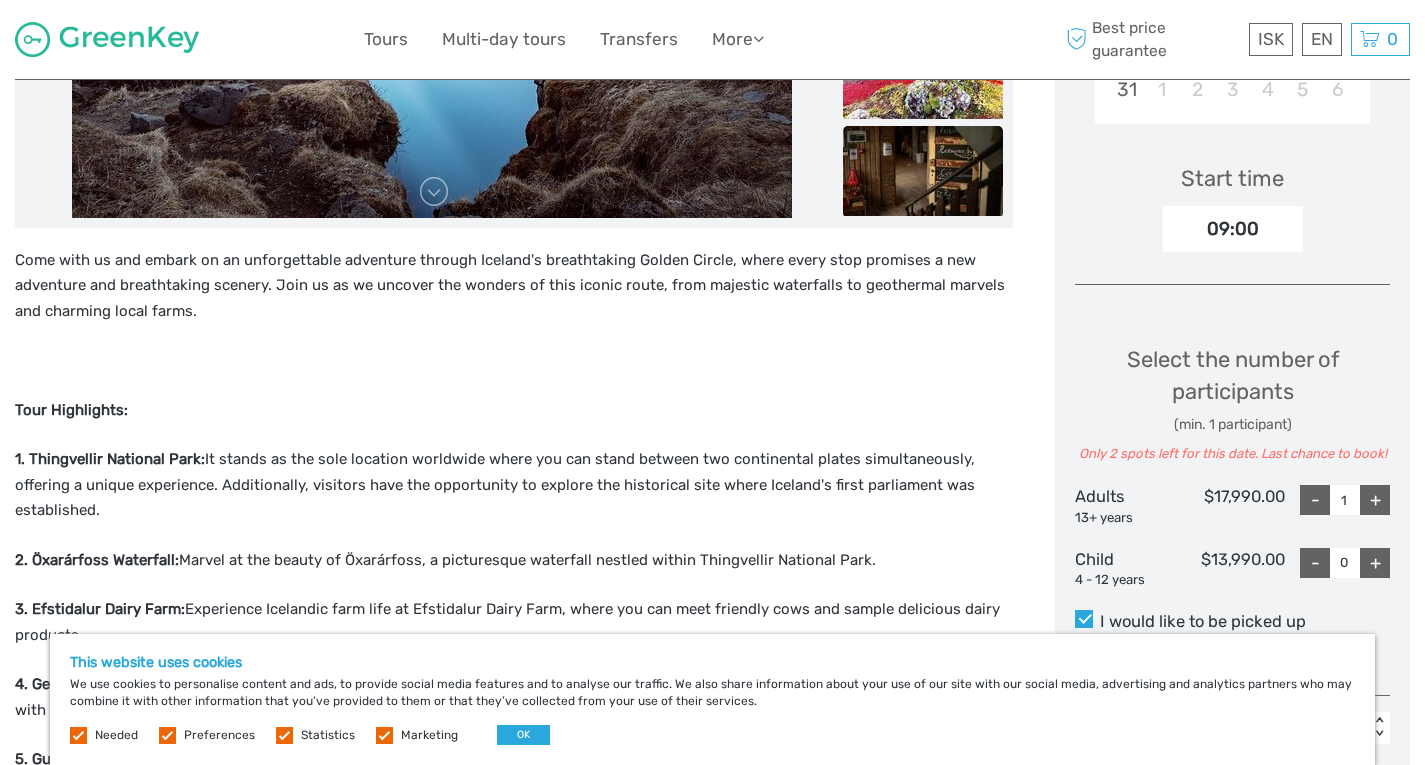 scroll, scrollTop: 800, scrollLeft: 0, axis: vertical 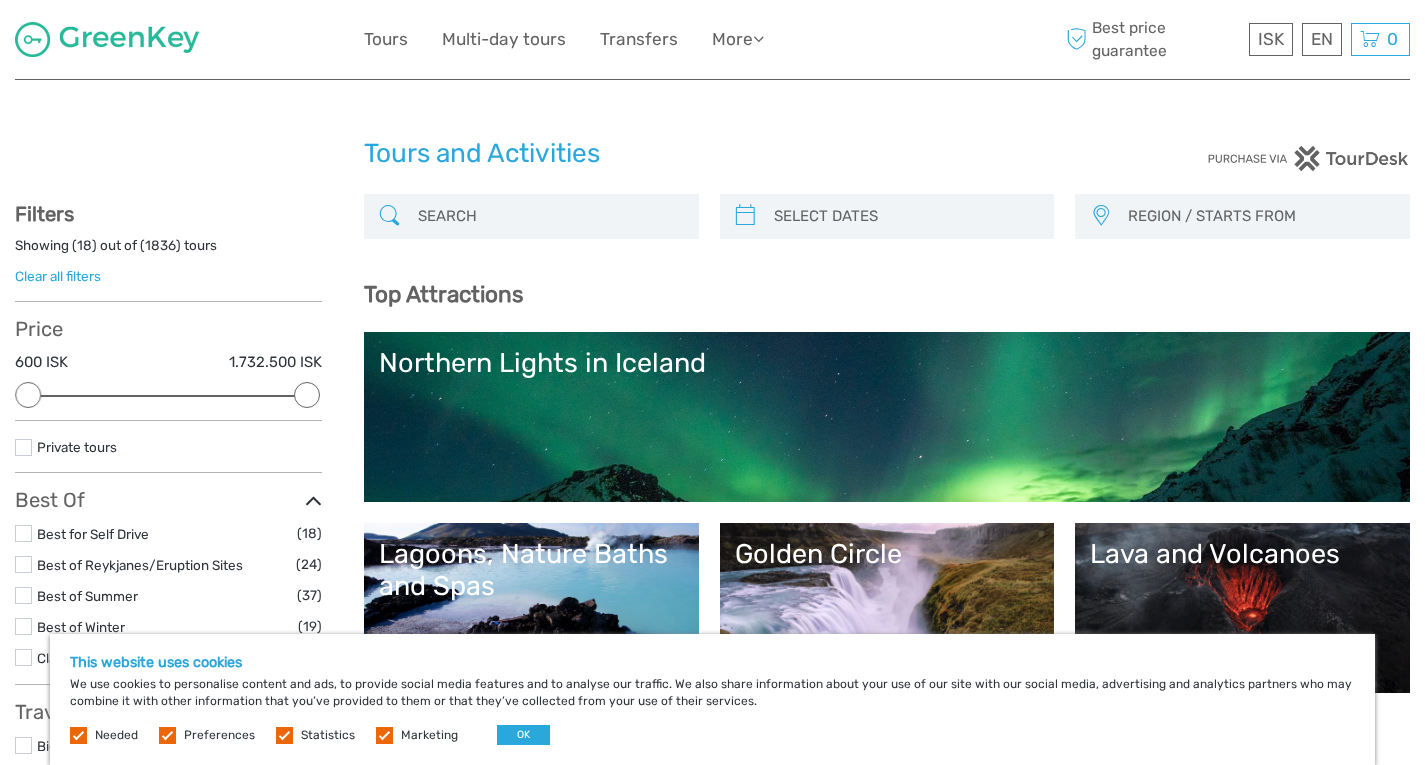 select 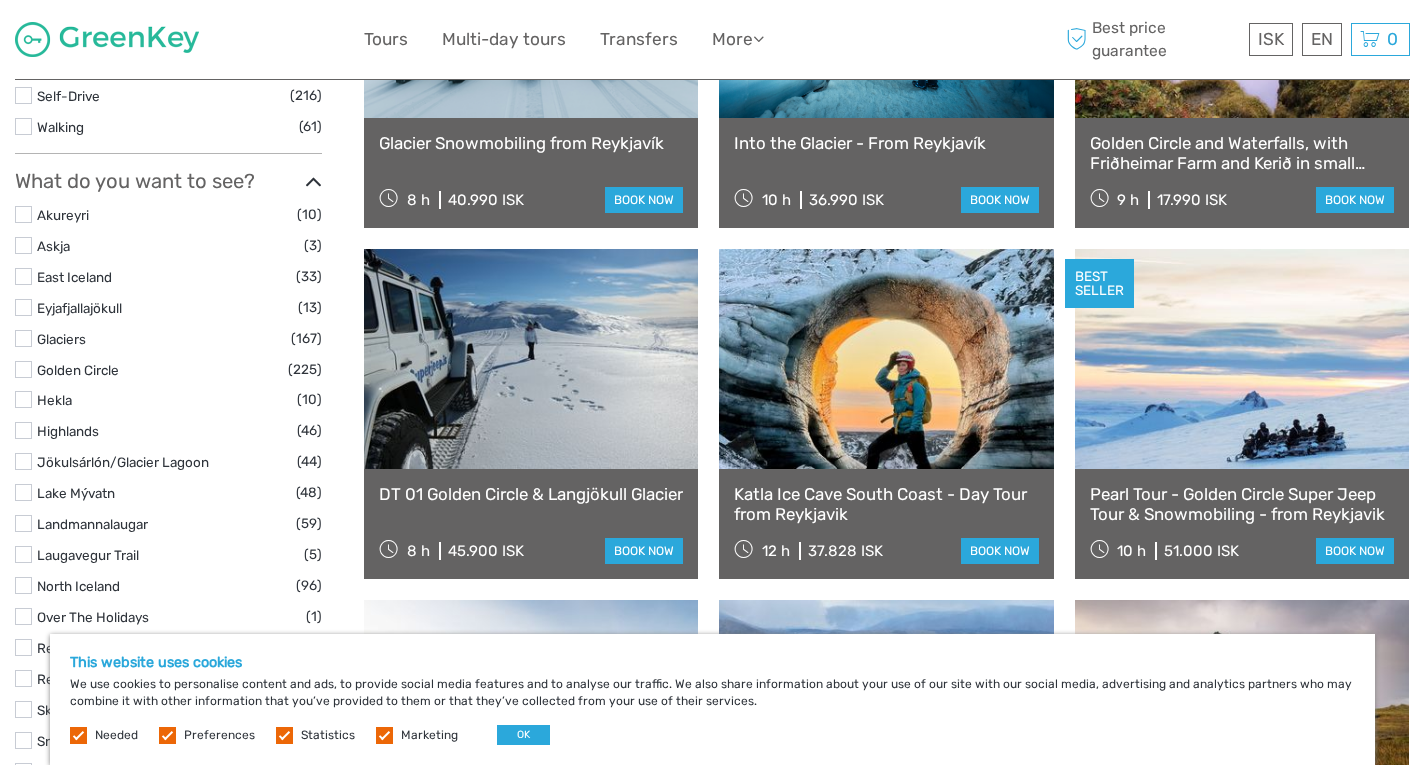 scroll, scrollTop: 0, scrollLeft: 0, axis: both 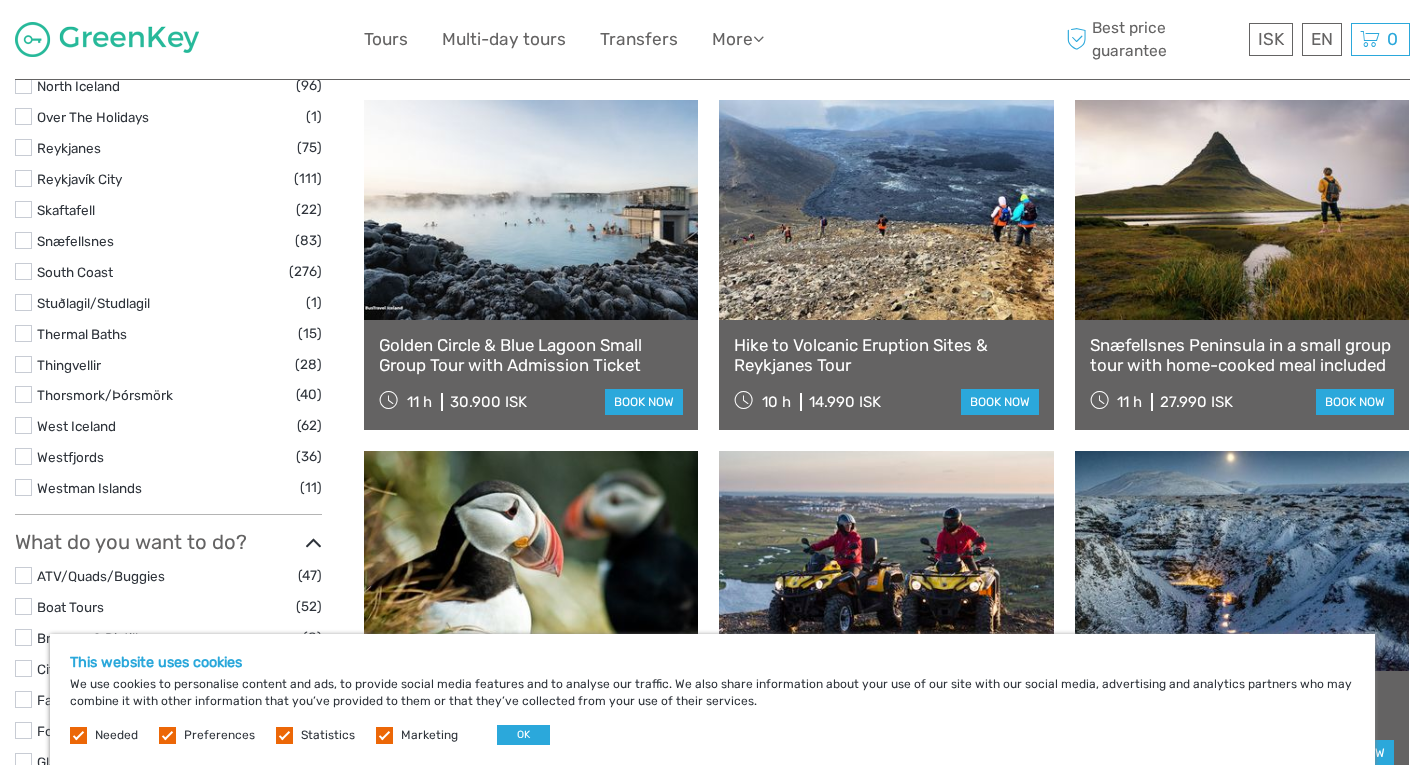 click at bounding box center (531, 210) 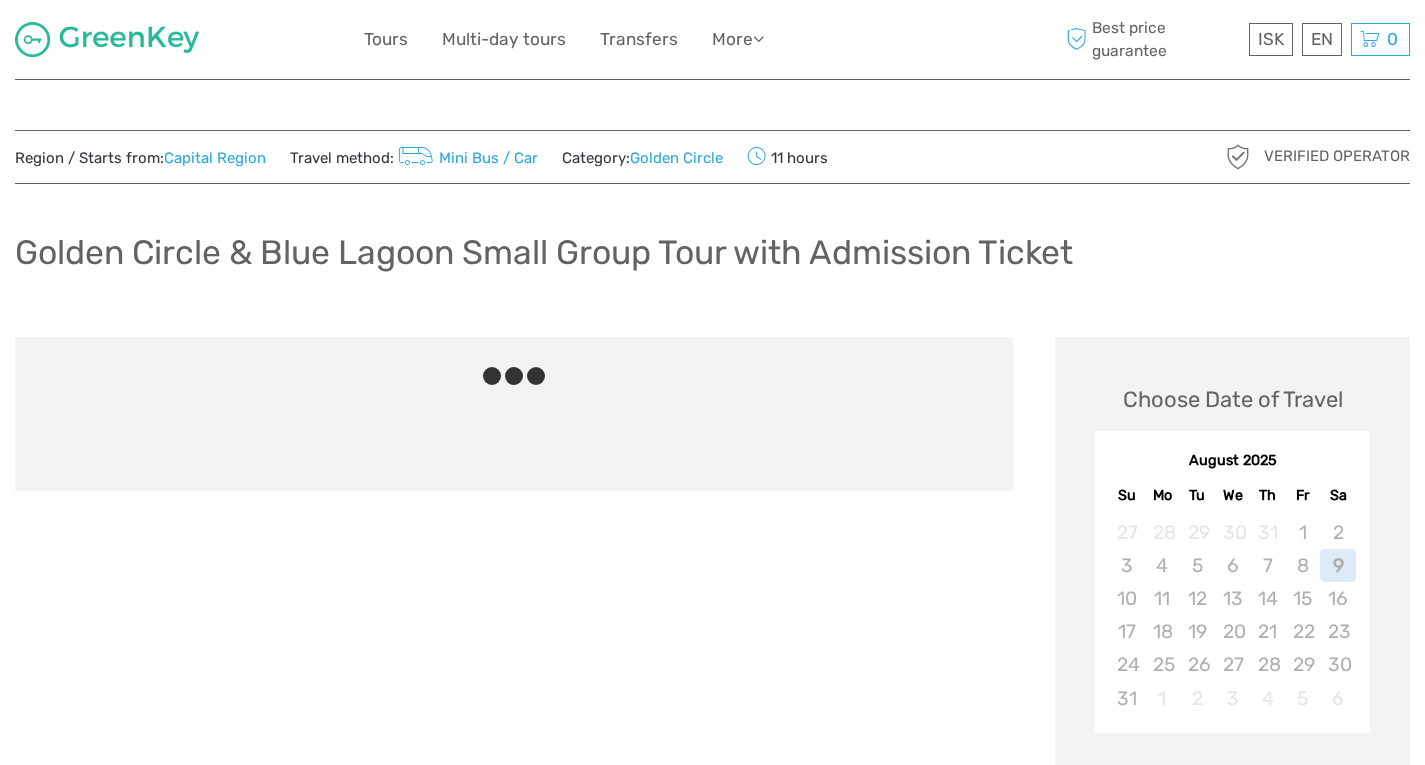 scroll, scrollTop: 0, scrollLeft: 0, axis: both 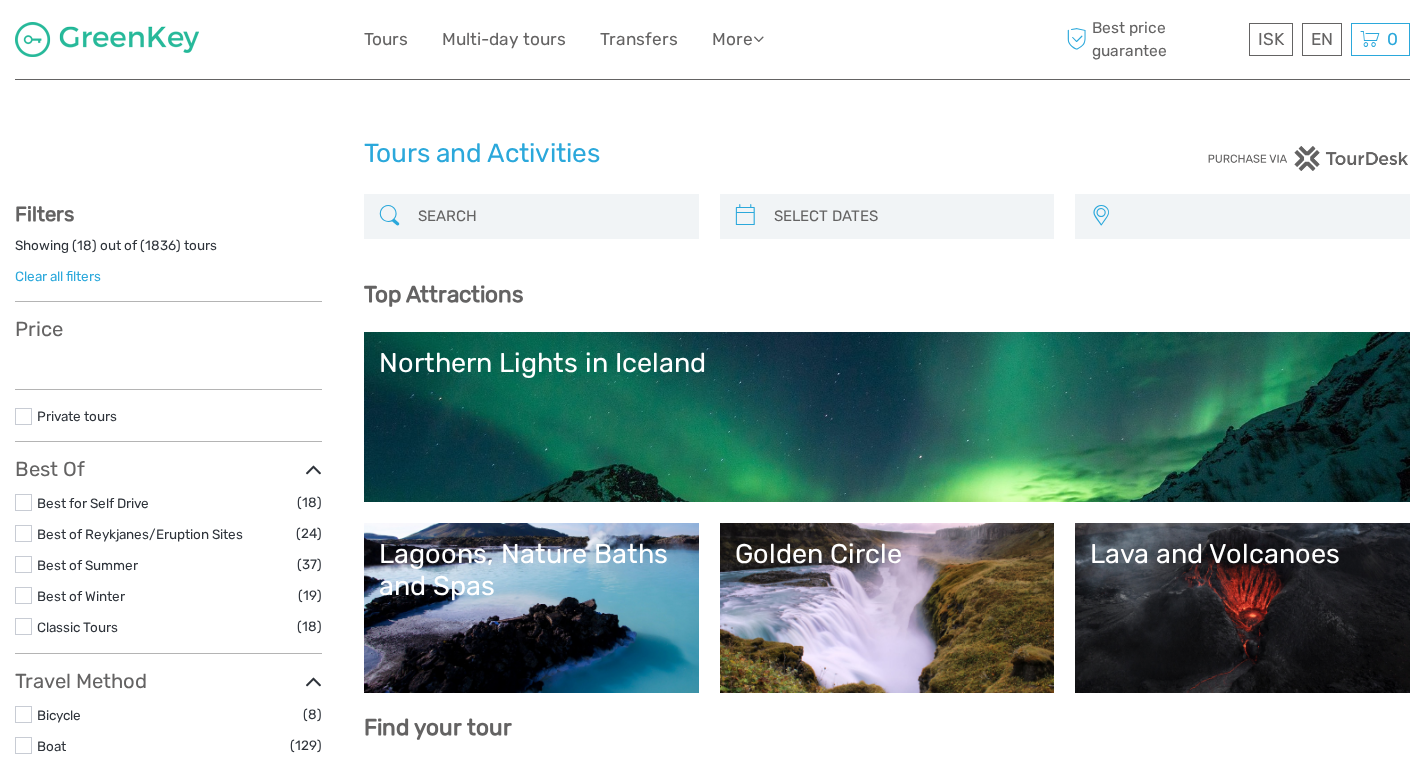 select 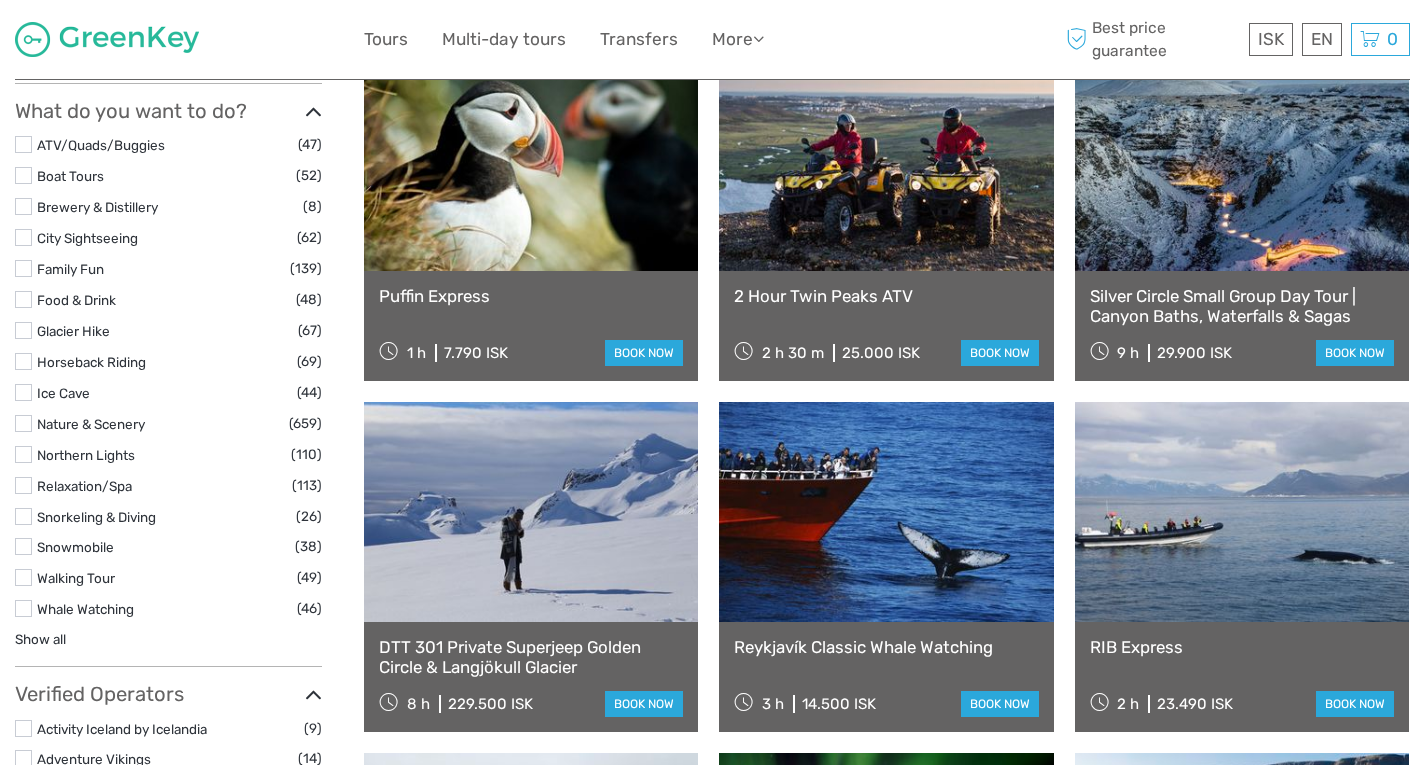 scroll, scrollTop: 1798, scrollLeft: 0, axis: vertical 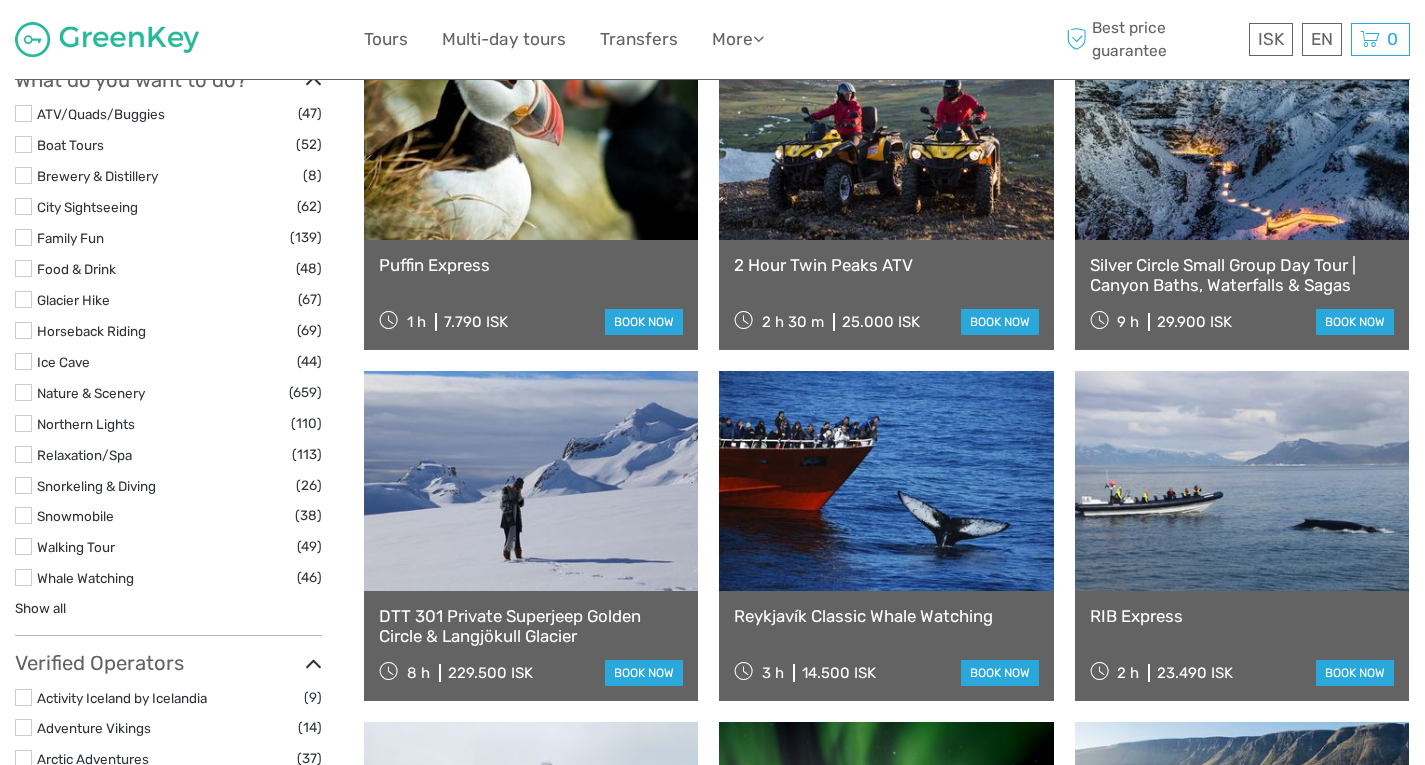 select 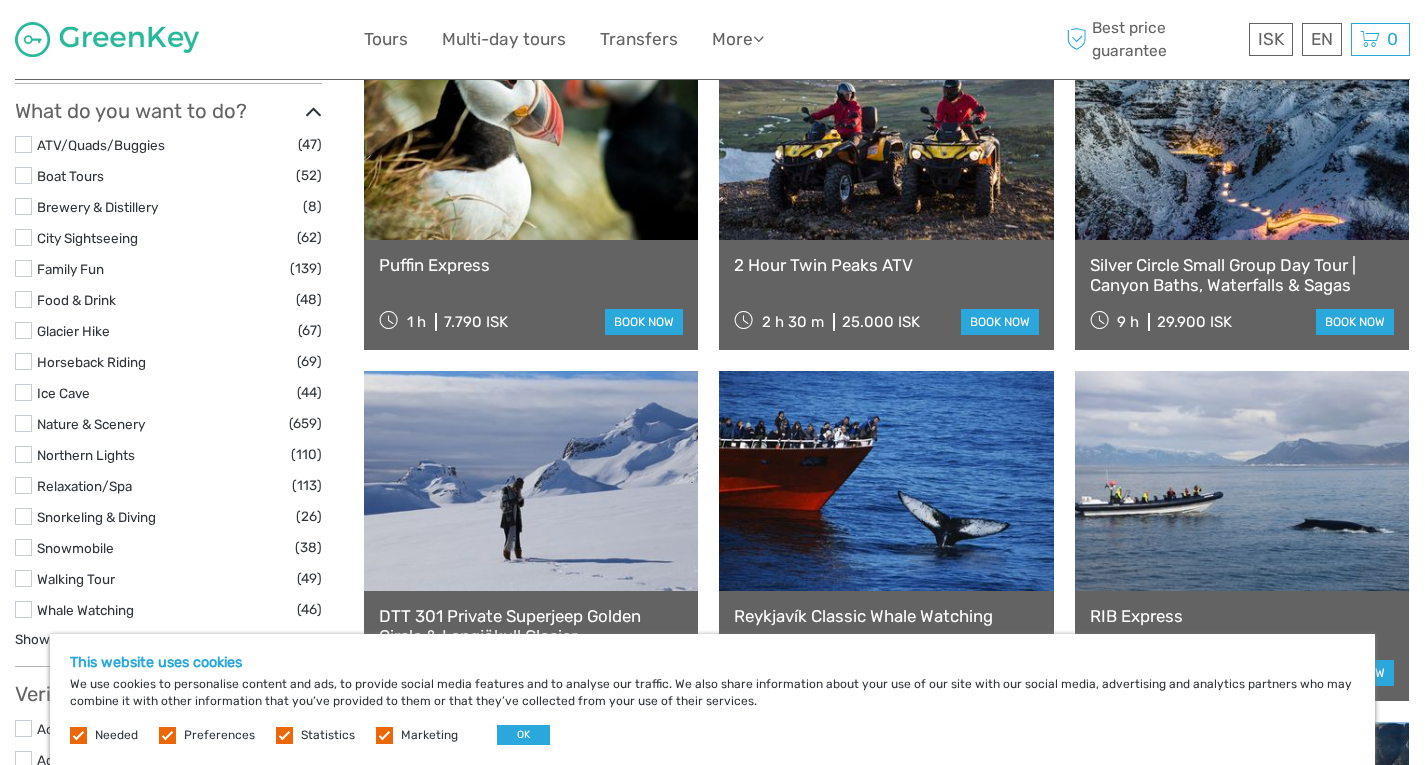 scroll, scrollTop: 0, scrollLeft: 0, axis: both 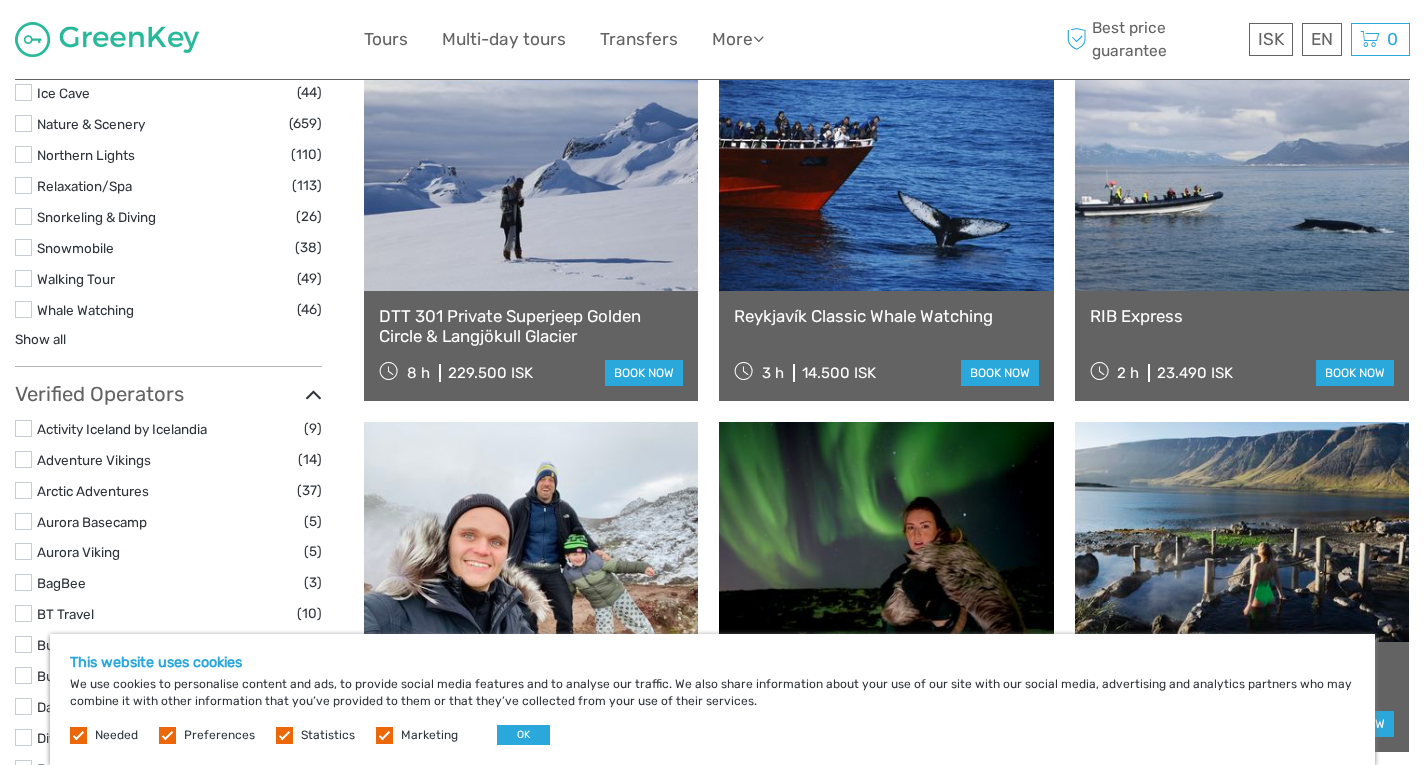 click at bounding box center (886, 181) 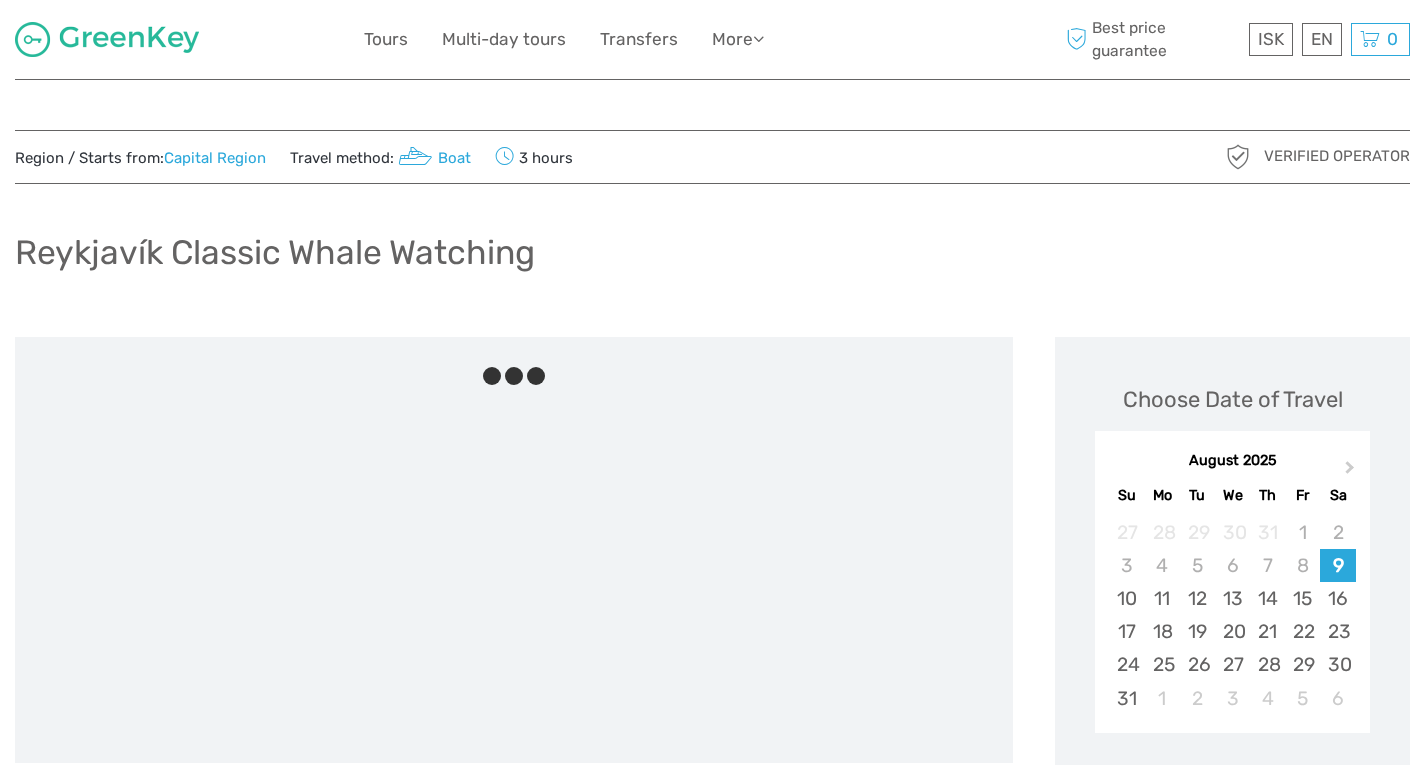 scroll, scrollTop: 0, scrollLeft: 0, axis: both 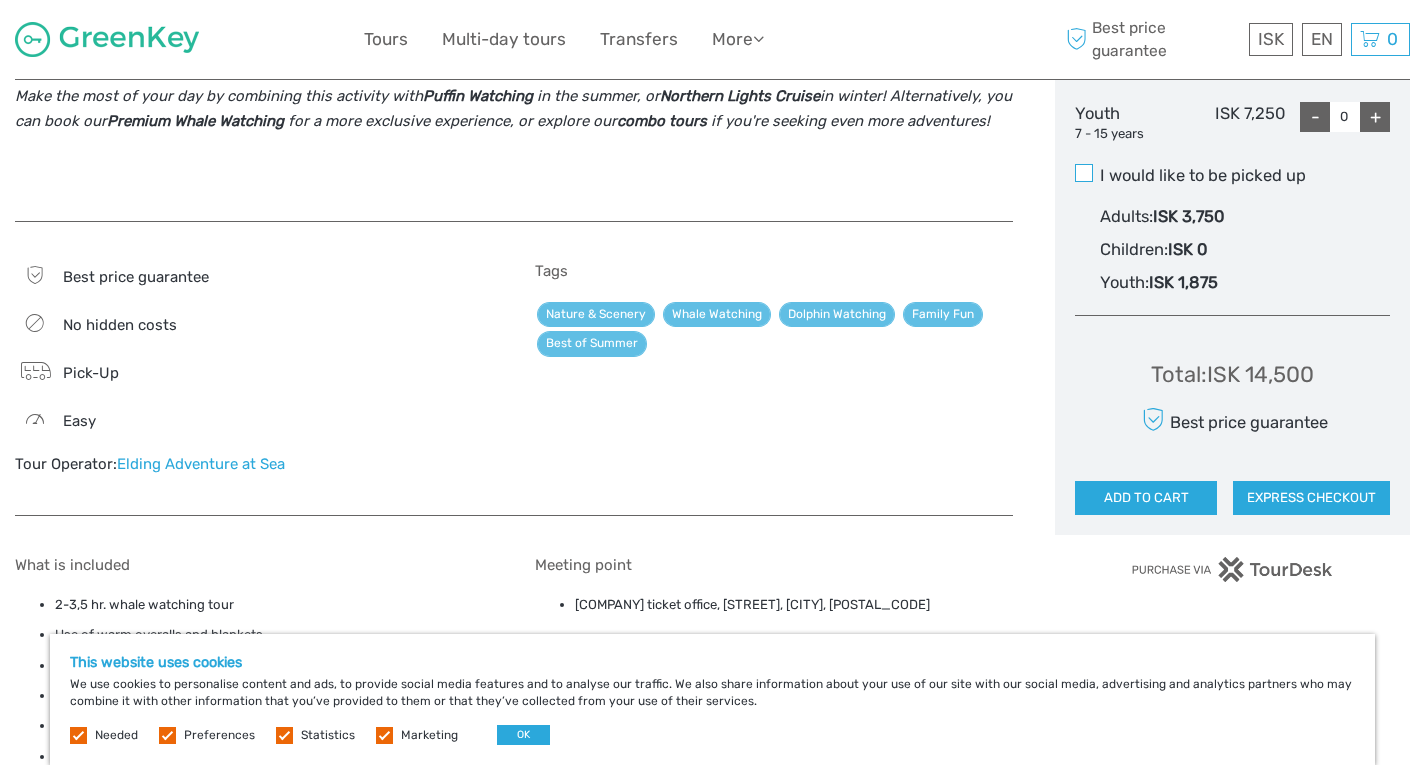click at bounding box center (1084, 173) 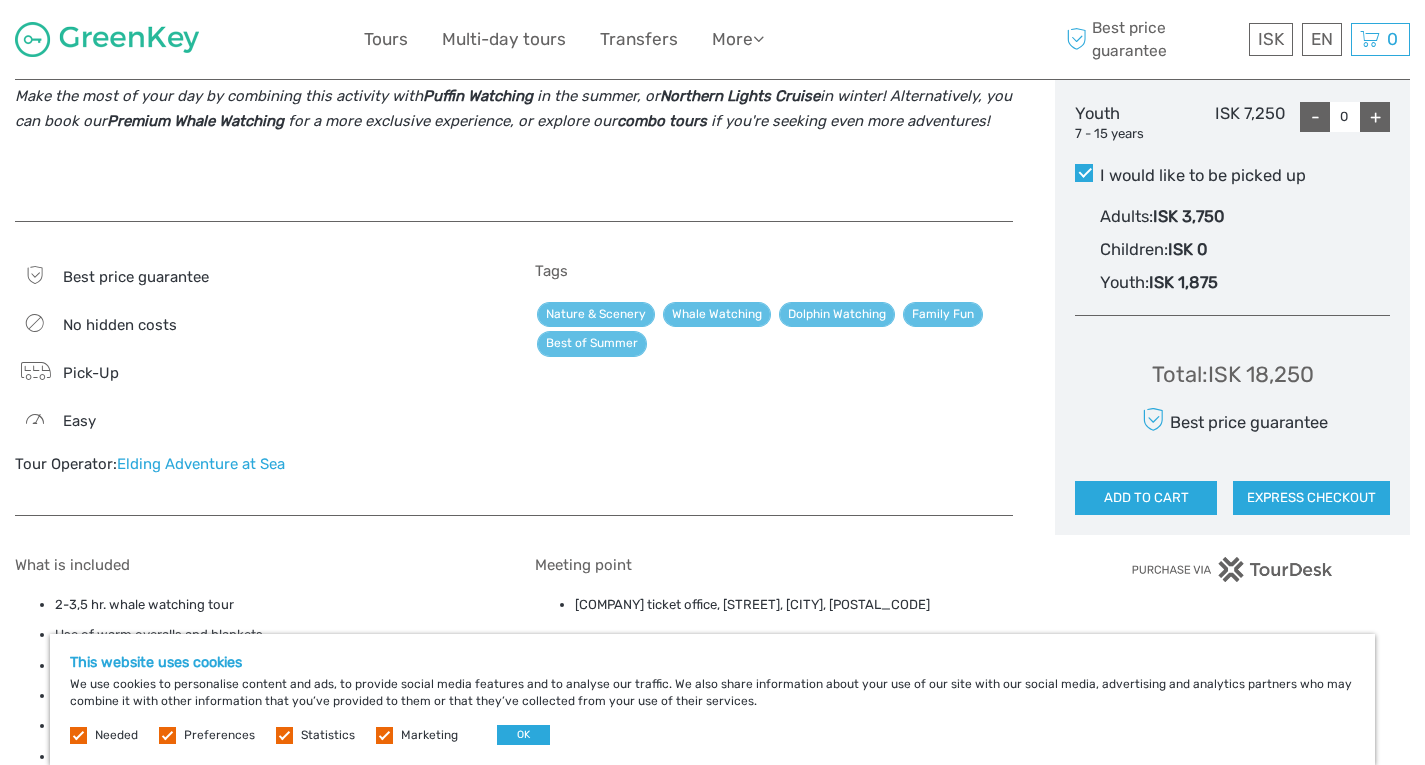 click at bounding box center (1084, 173) 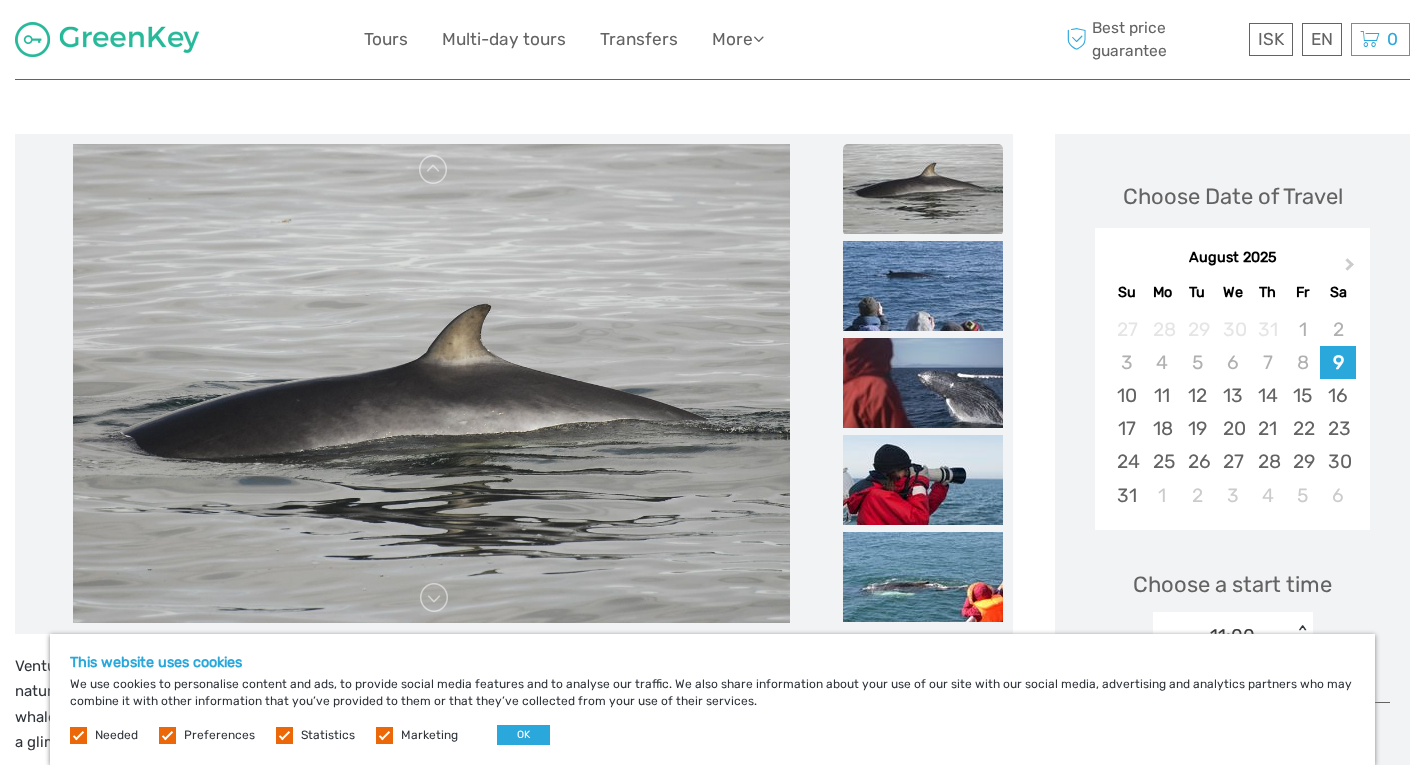 scroll, scrollTop: 0, scrollLeft: 0, axis: both 